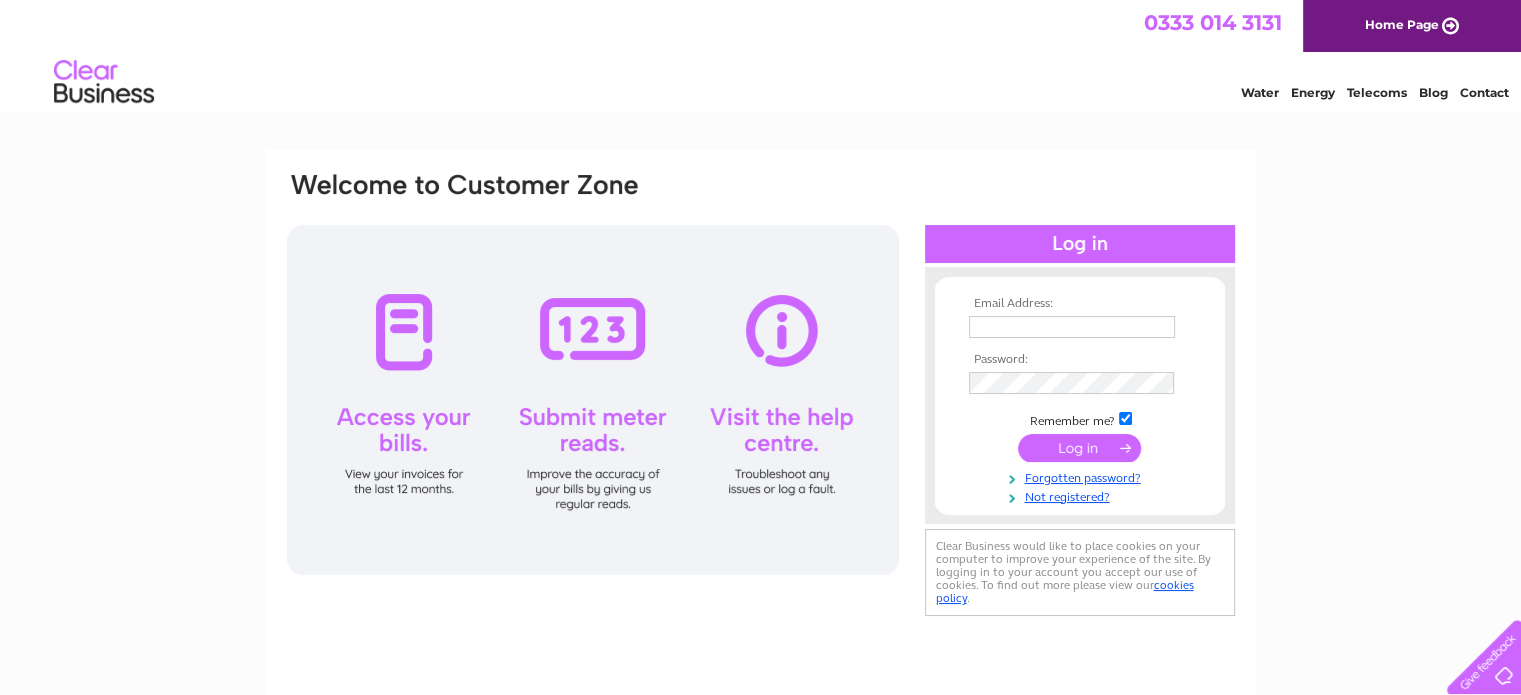 scroll, scrollTop: 0, scrollLeft: 0, axis: both 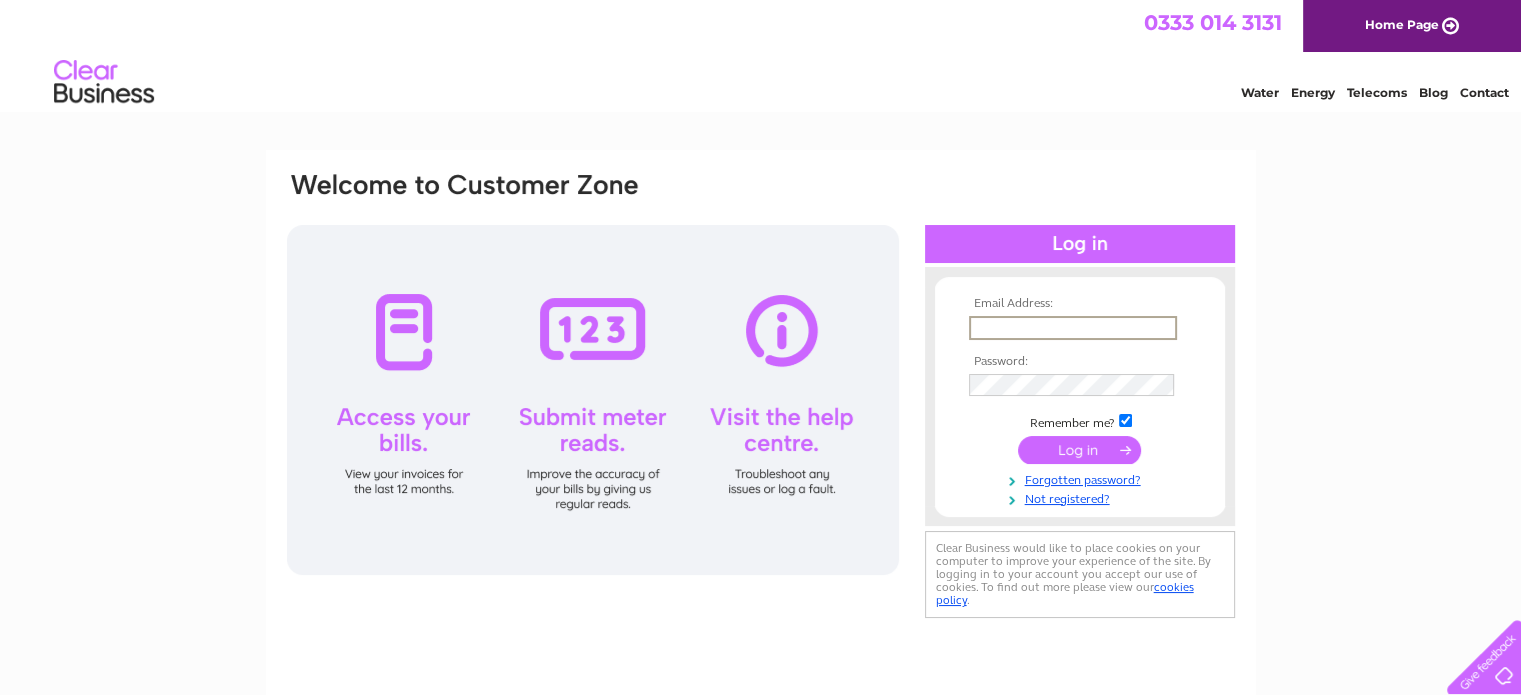 type on "info@homeconomy.co.uk" 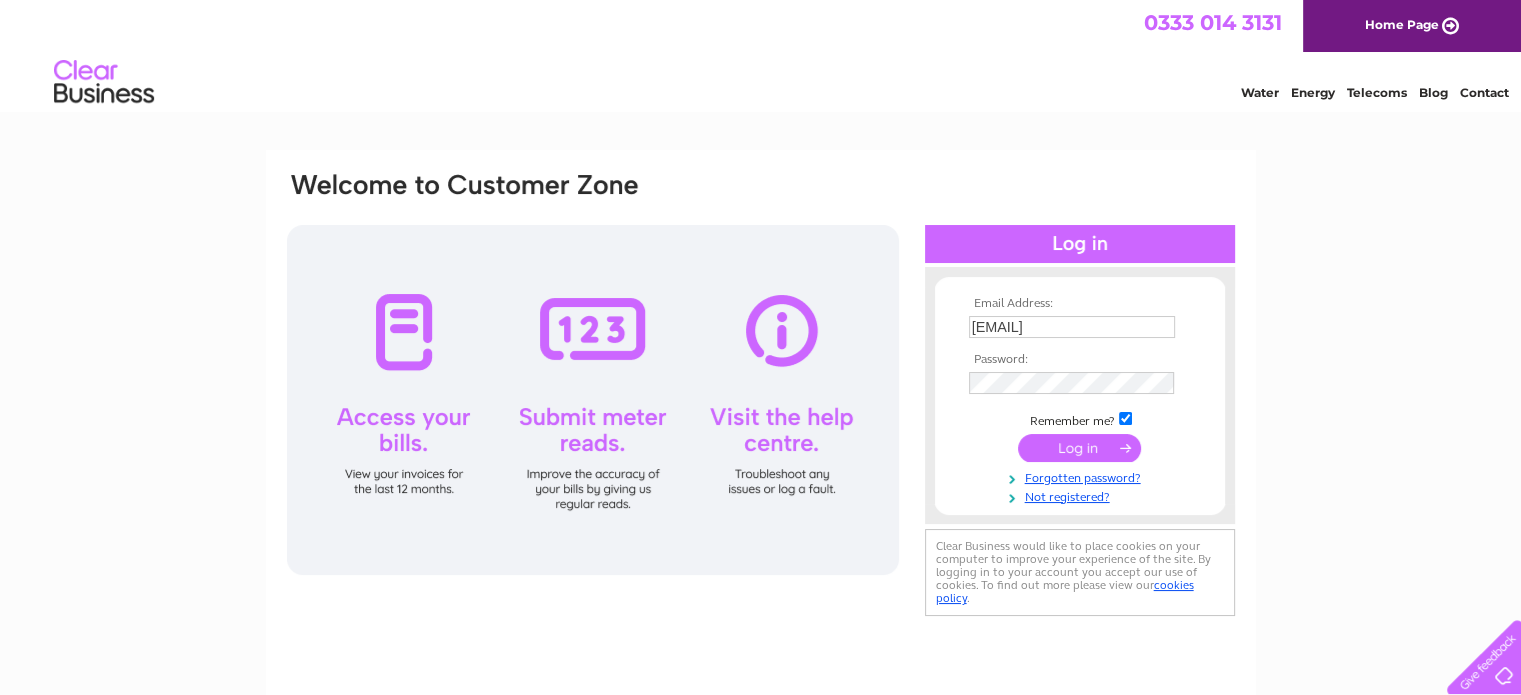 click at bounding box center (1079, 448) 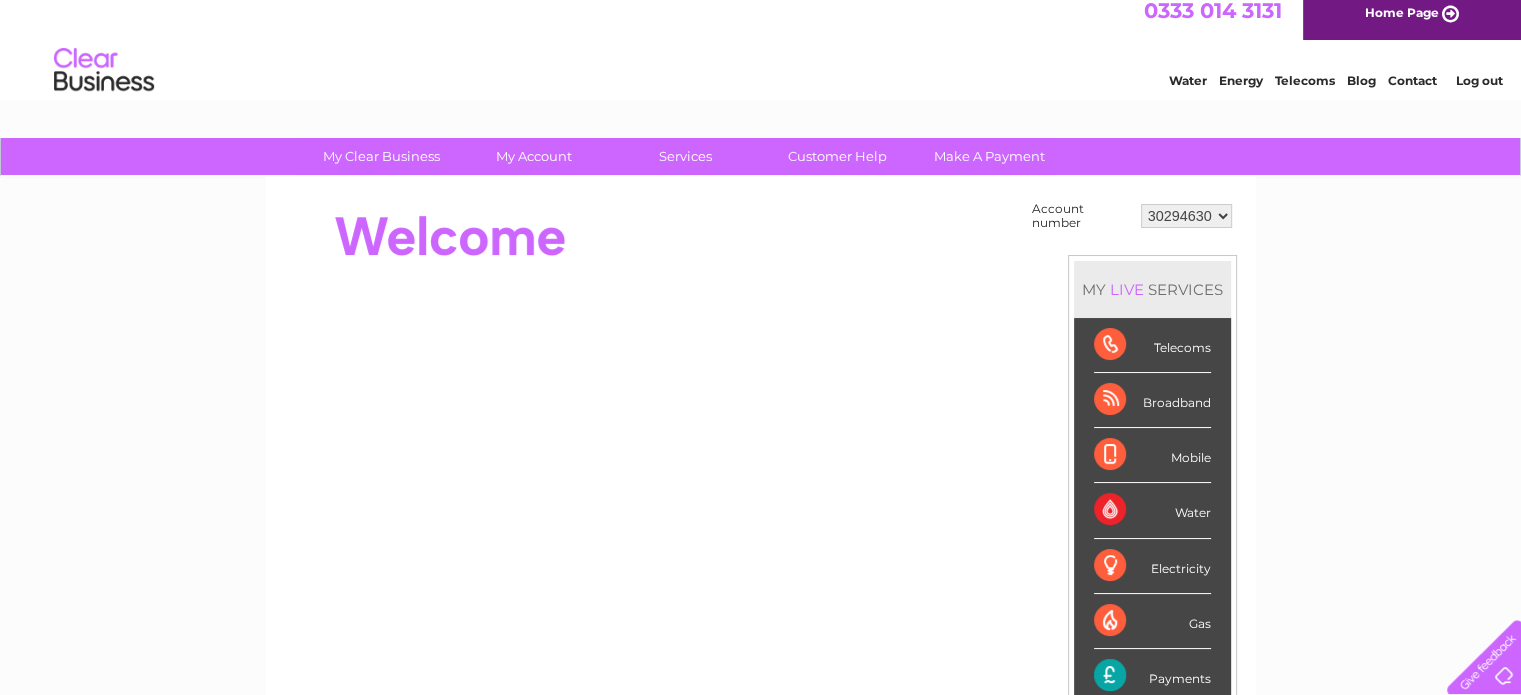 scroll, scrollTop: 0, scrollLeft: 0, axis: both 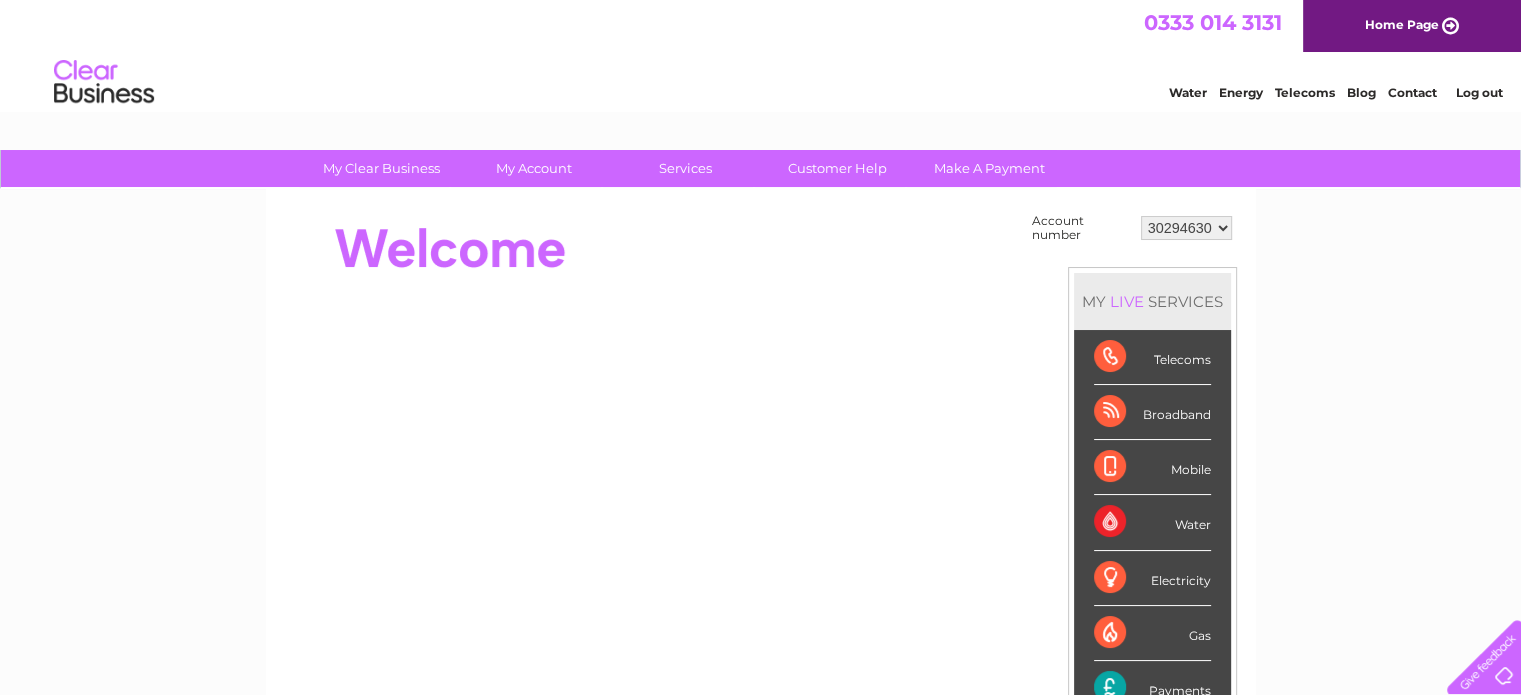 click on "30294630
30314217" at bounding box center [1186, 228] 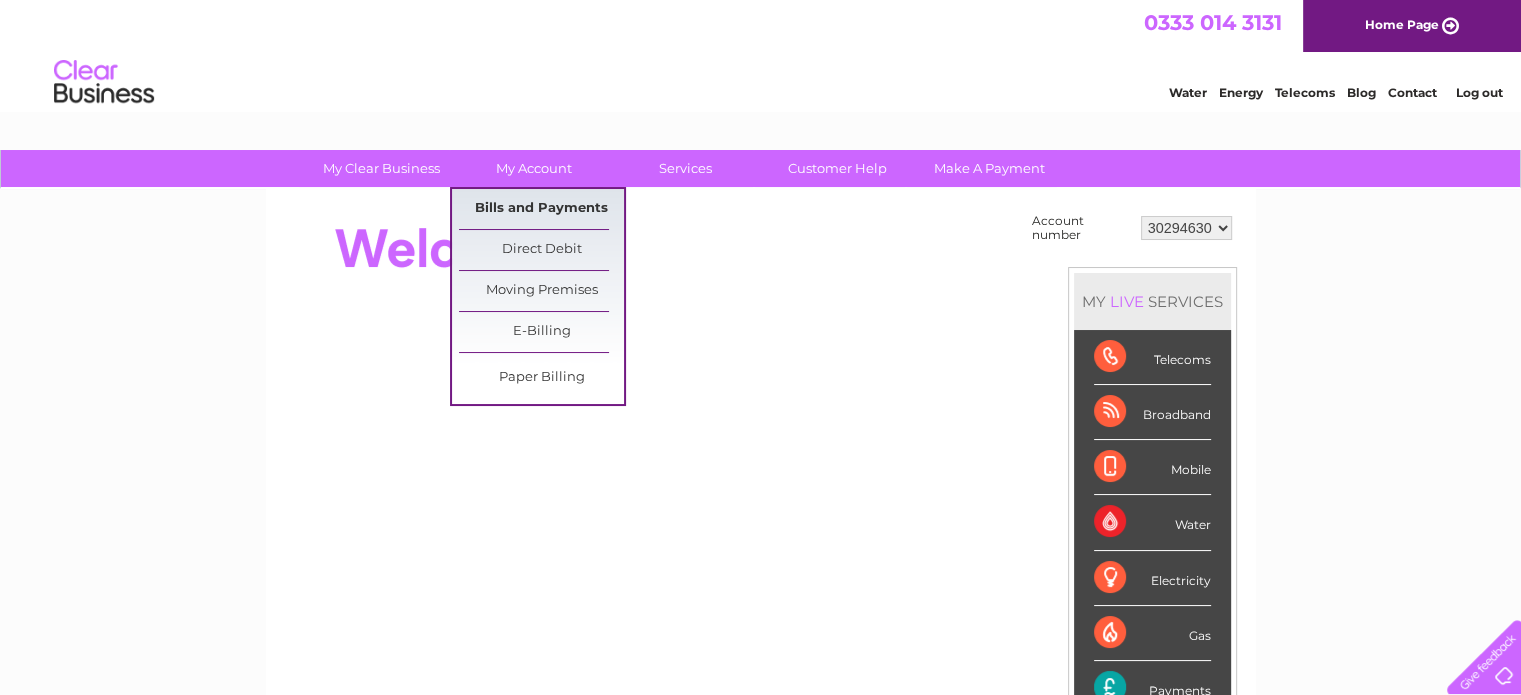 click on "Bills and Payments" at bounding box center [541, 209] 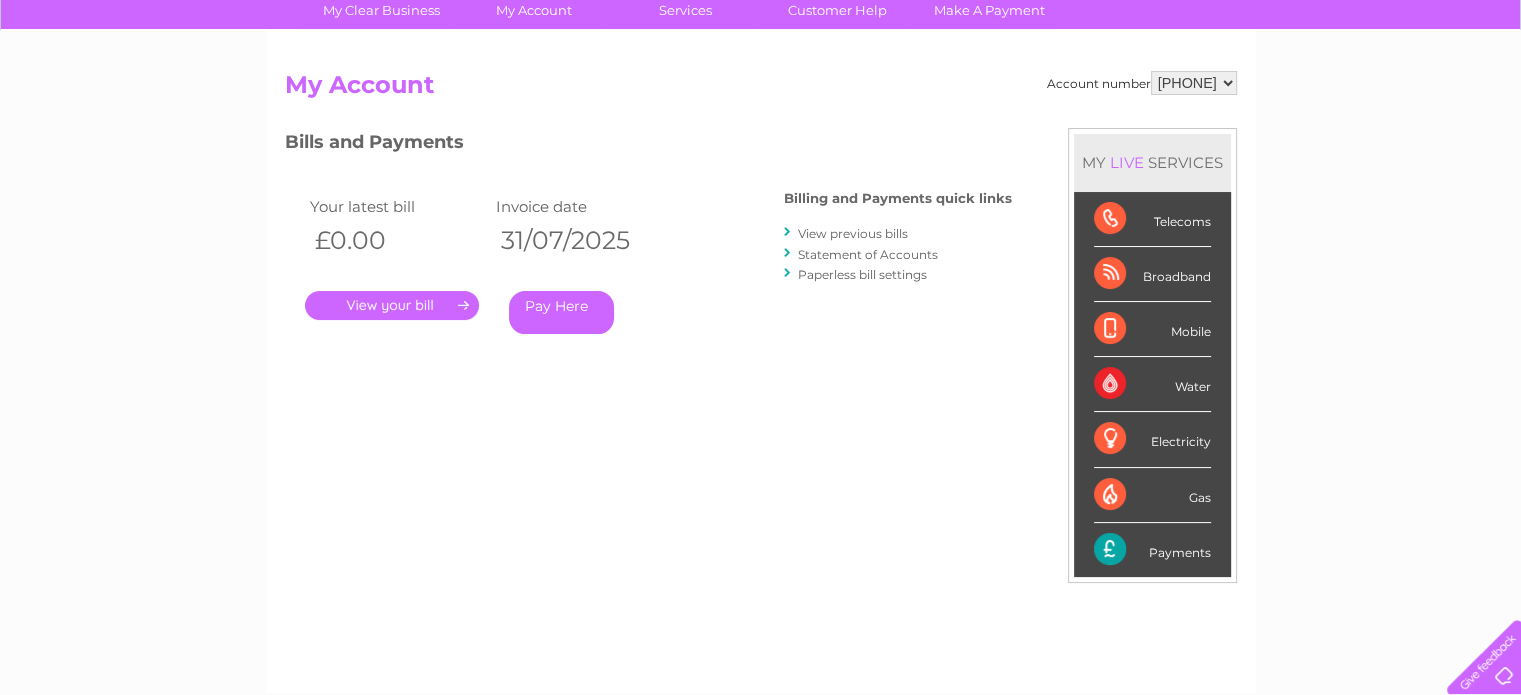 scroll, scrollTop: 110, scrollLeft: 0, axis: vertical 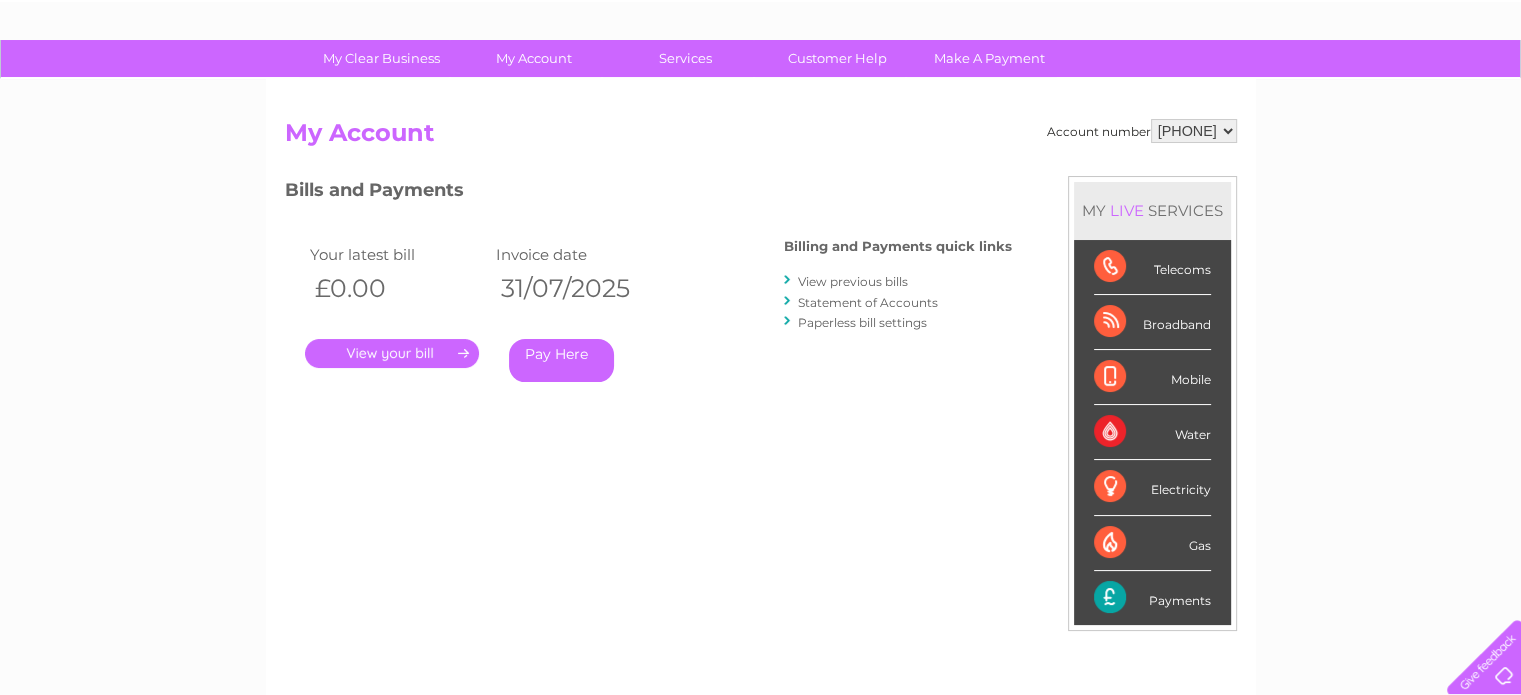 click on "Statement of Accounts" at bounding box center (868, 302) 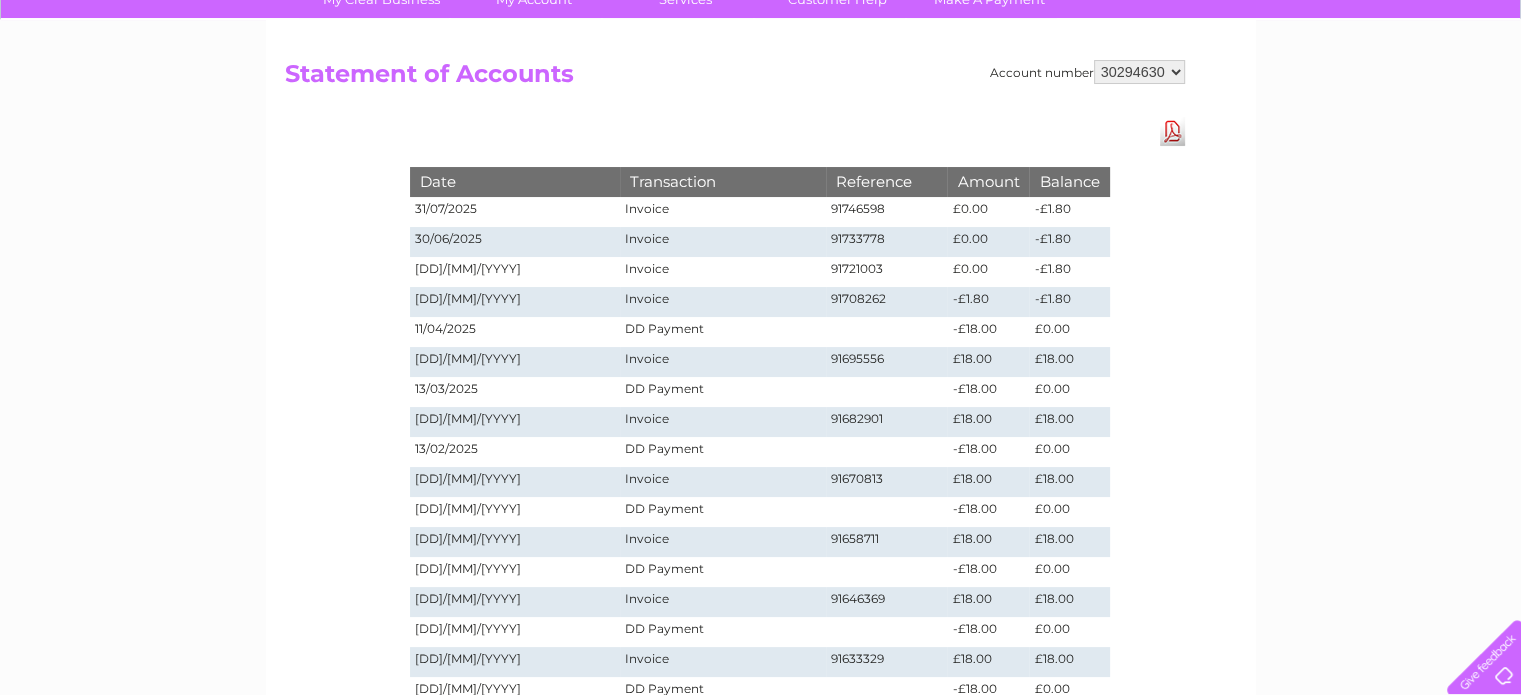 scroll, scrollTop: 200, scrollLeft: 0, axis: vertical 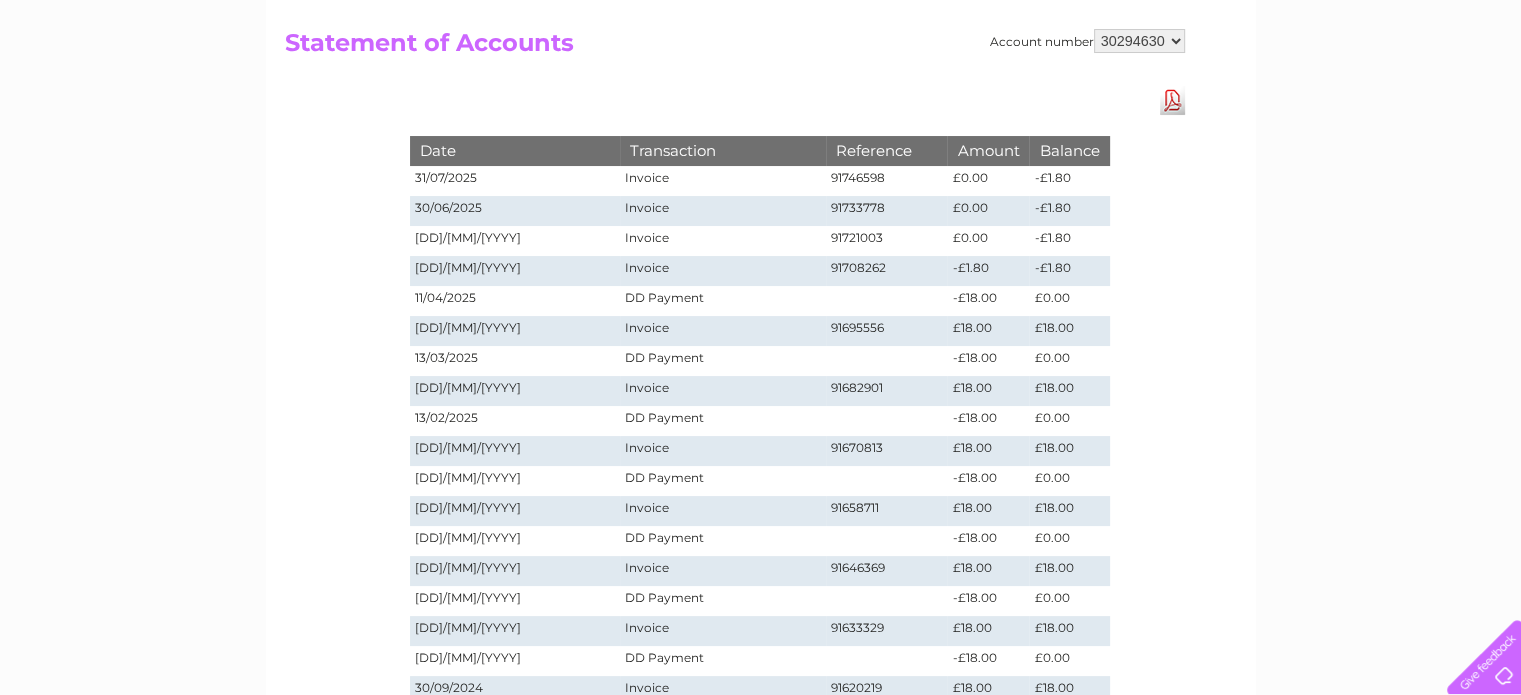 click on "Download Pdf" at bounding box center [1172, 100] 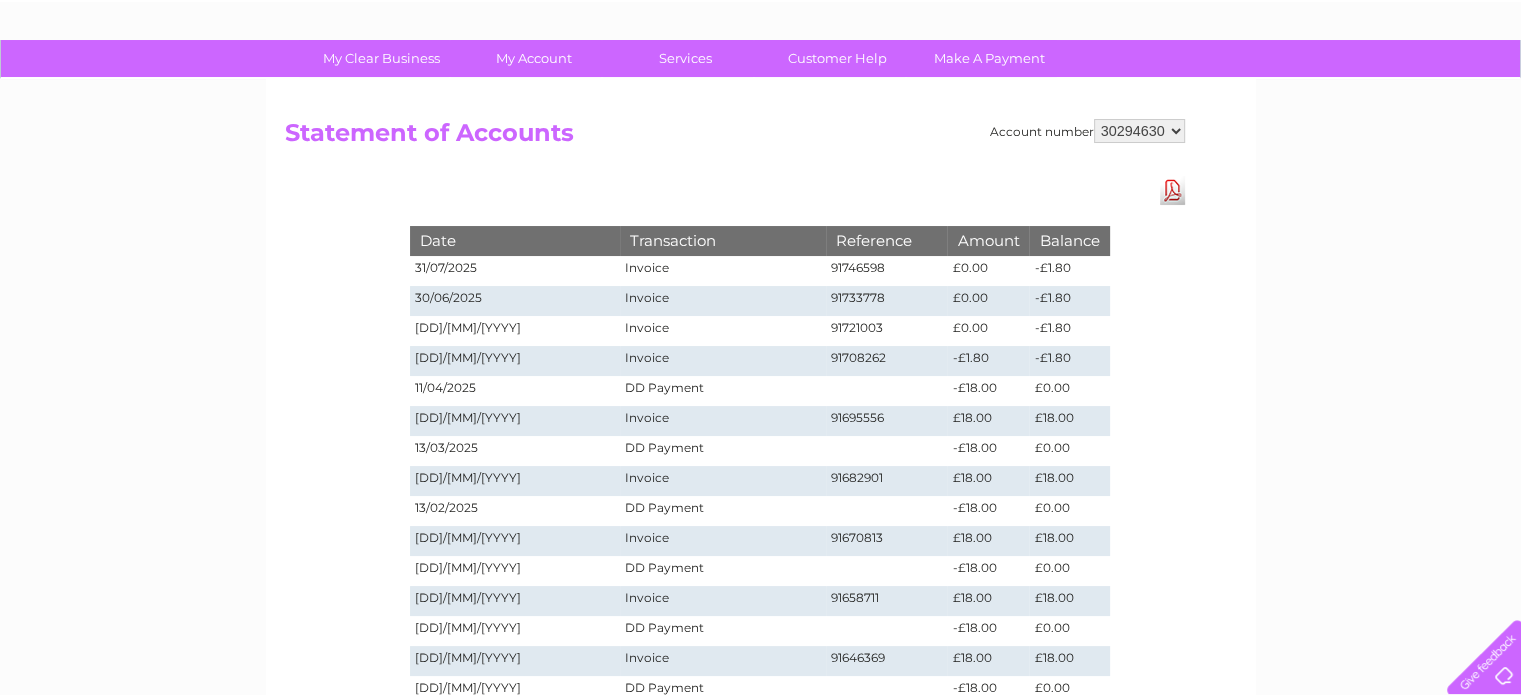 scroll, scrollTop: 0, scrollLeft: 0, axis: both 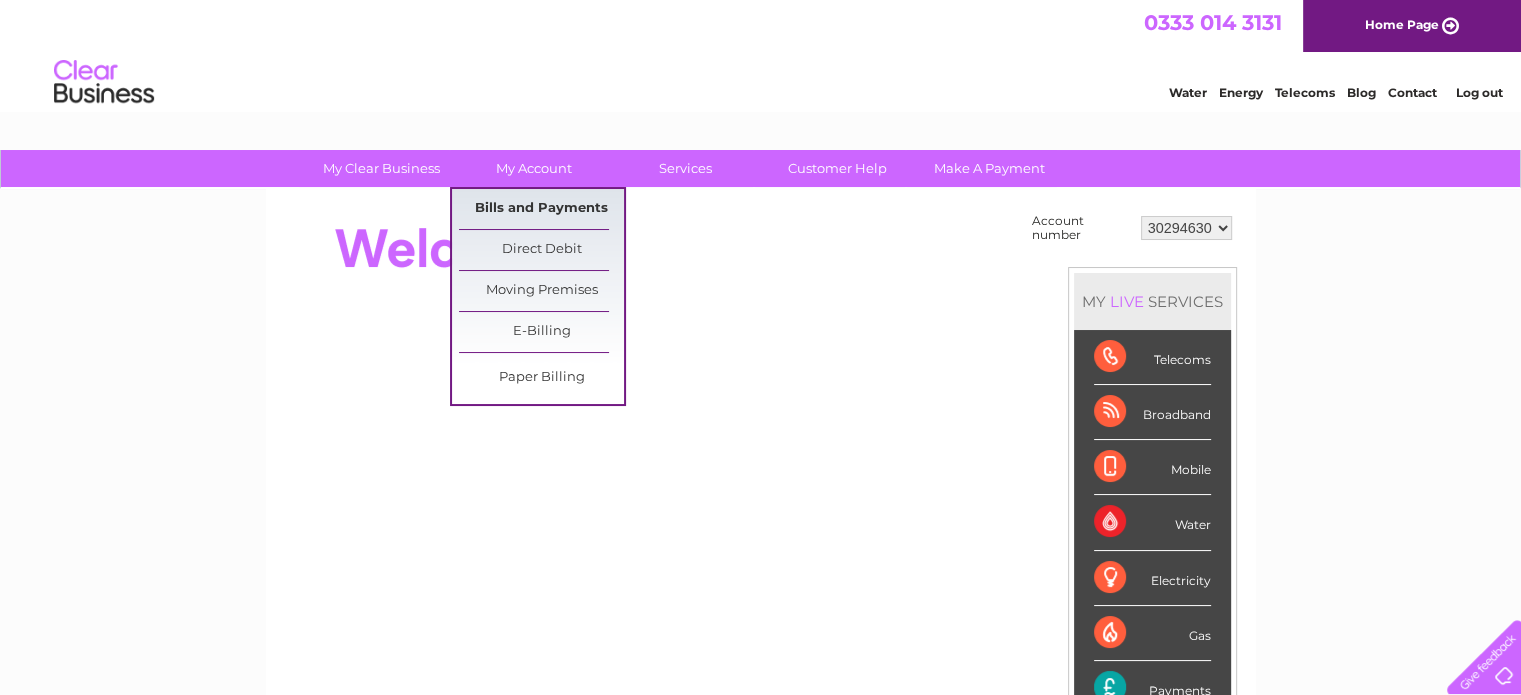 click on "Bills and Payments" at bounding box center [541, 209] 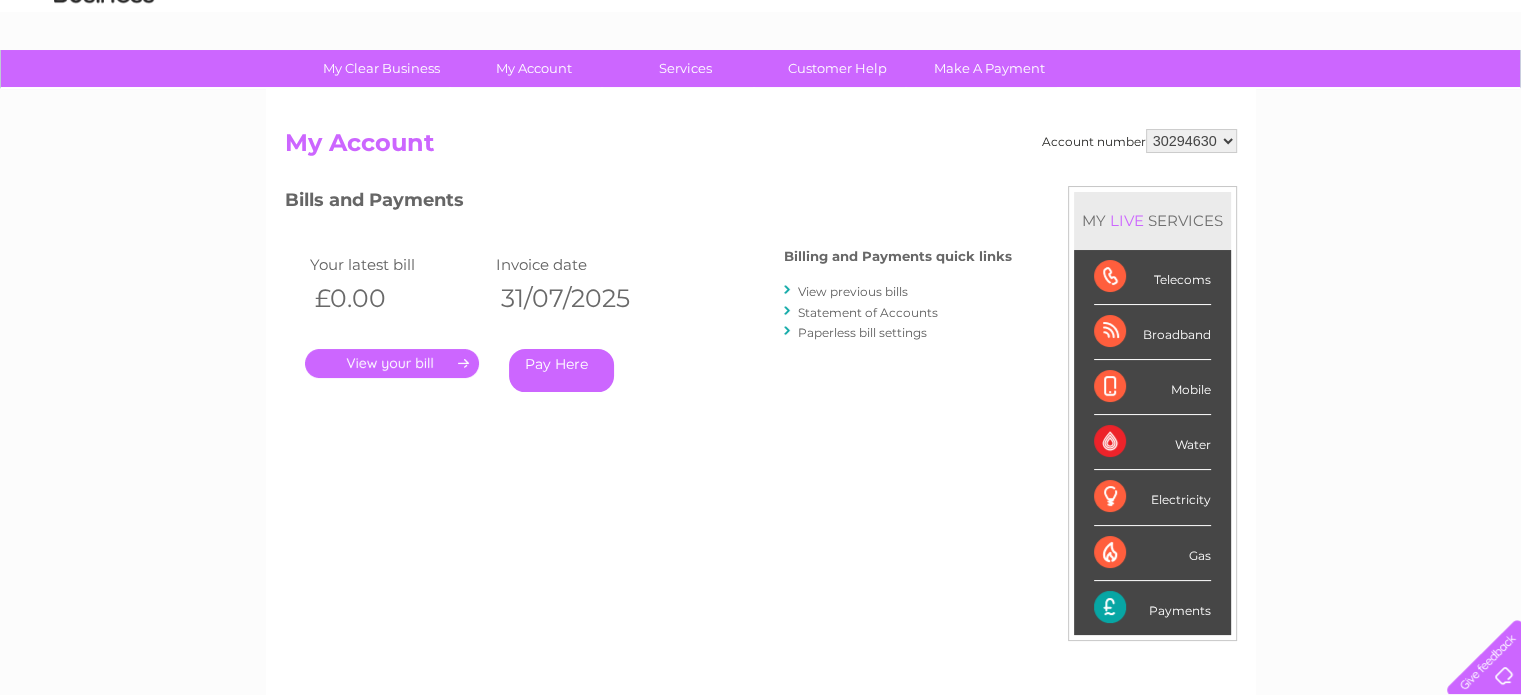 scroll, scrollTop: 0, scrollLeft: 0, axis: both 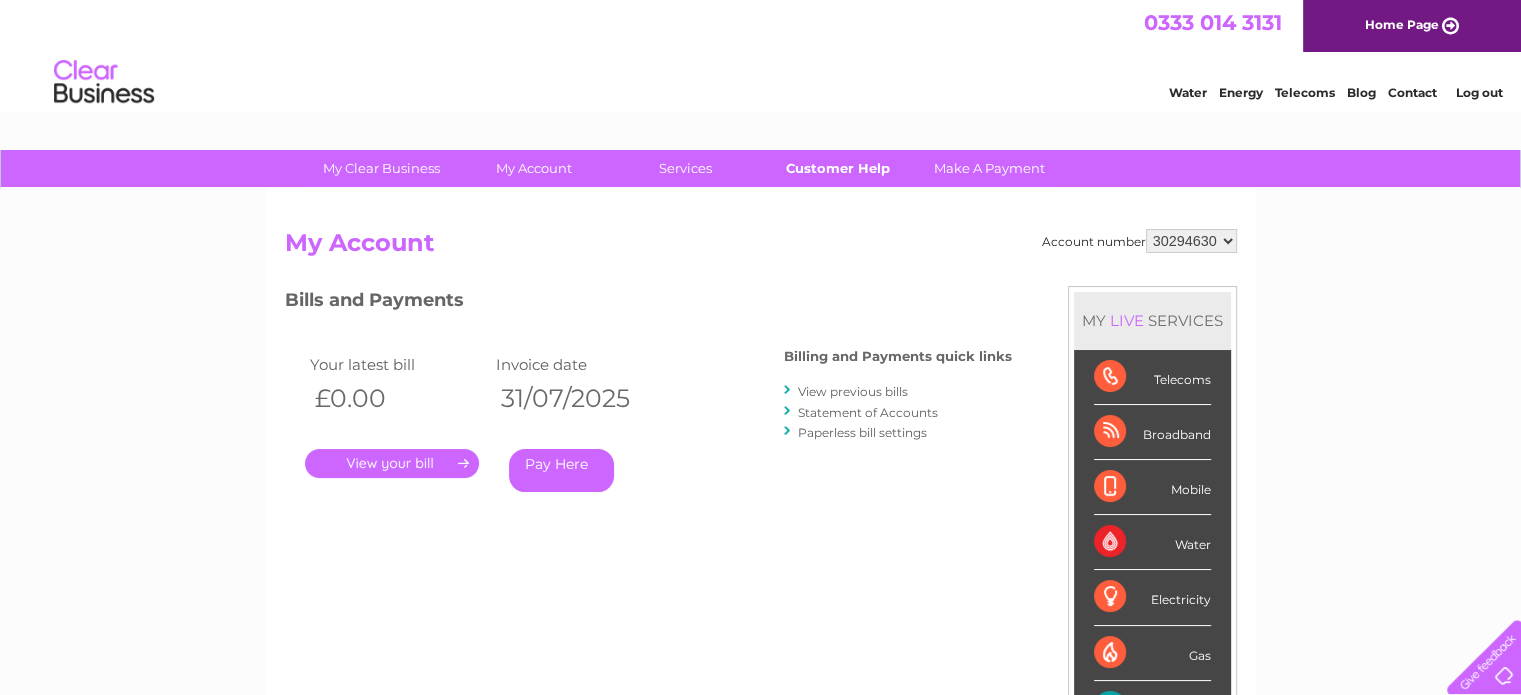 click on "Customer Help" at bounding box center [837, 168] 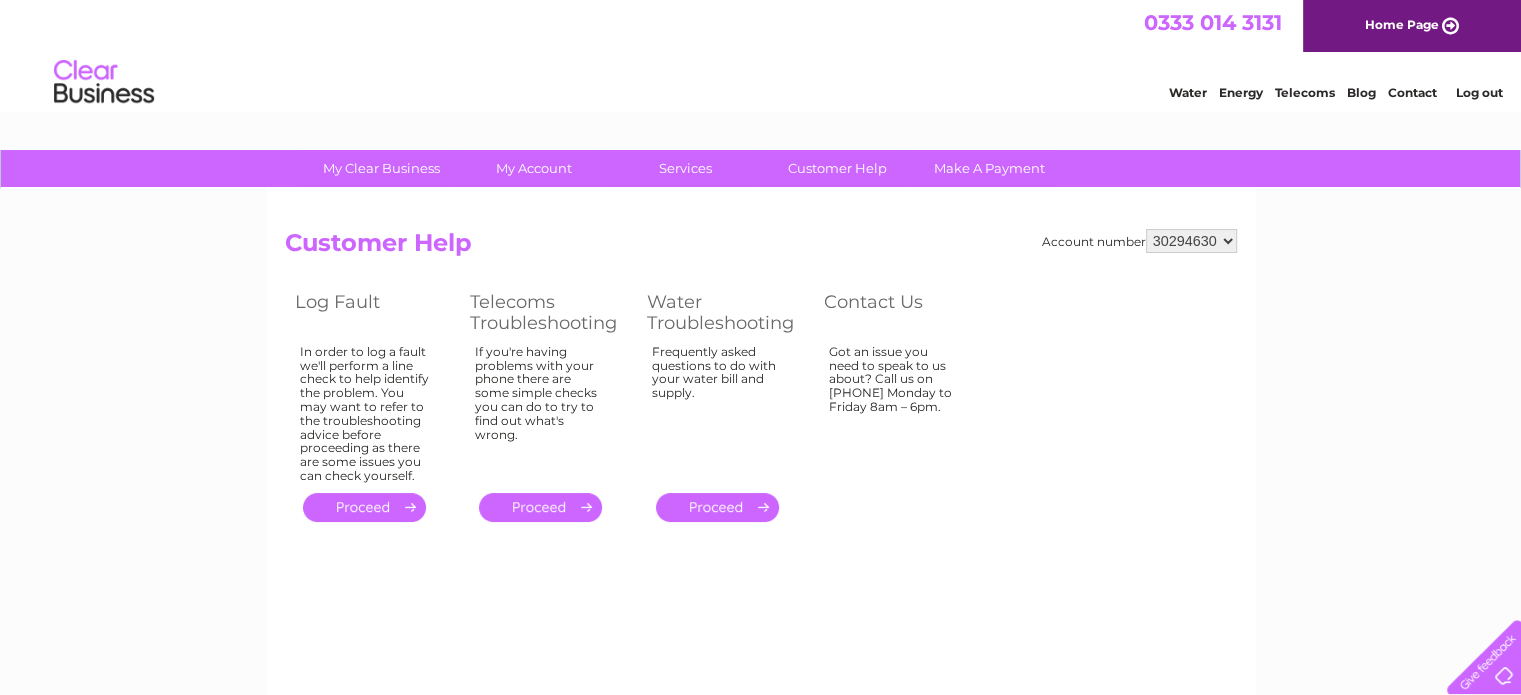 scroll, scrollTop: 0, scrollLeft: 0, axis: both 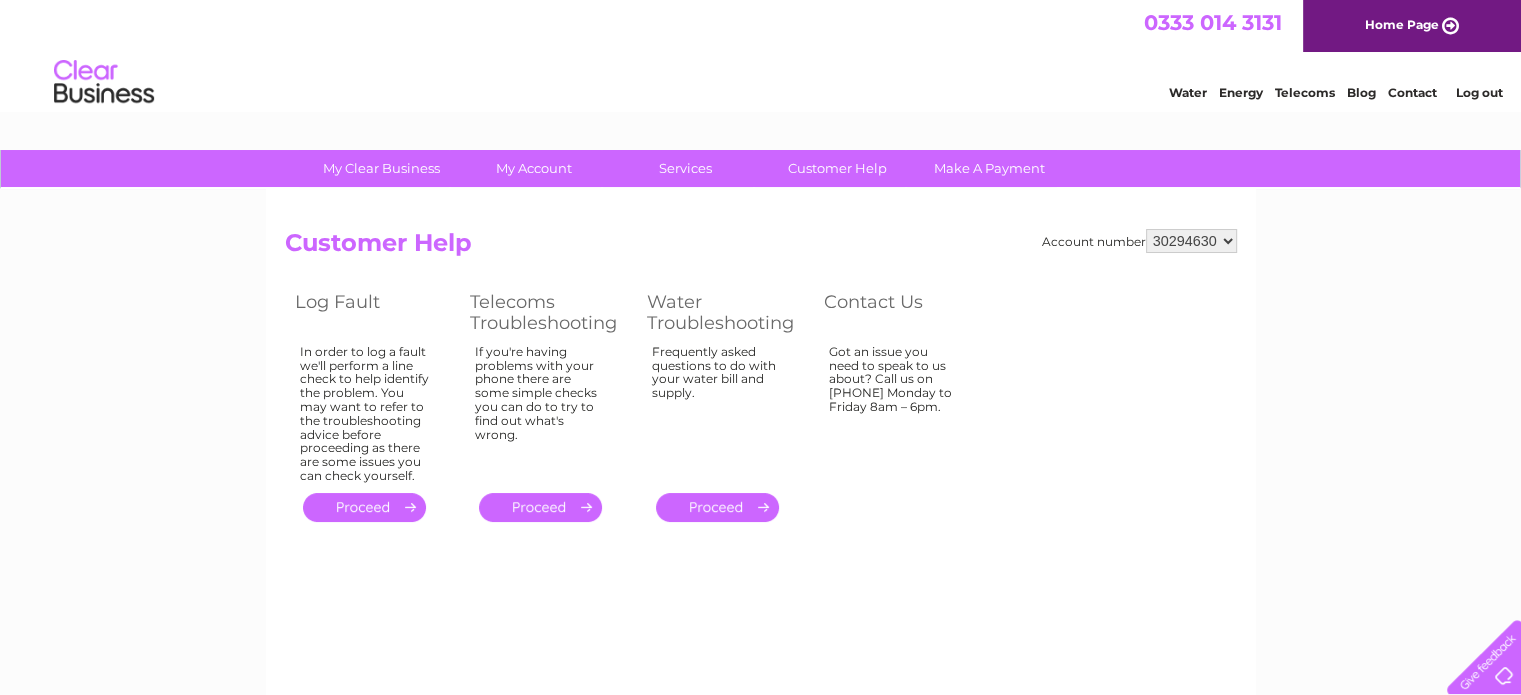 click on "Home Page" at bounding box center (1412, 26) 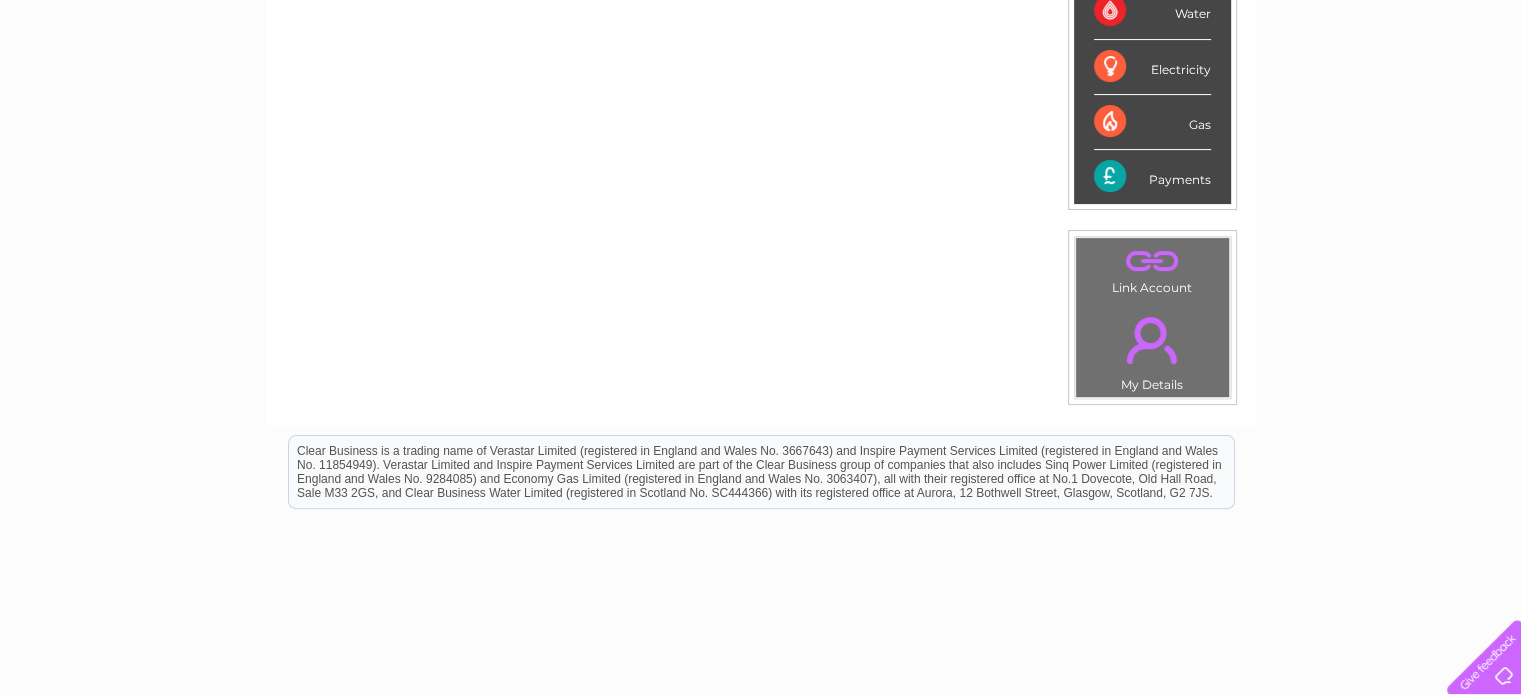 scroll, scrollTop: 394, scrollLeft: 0, axis: vertical 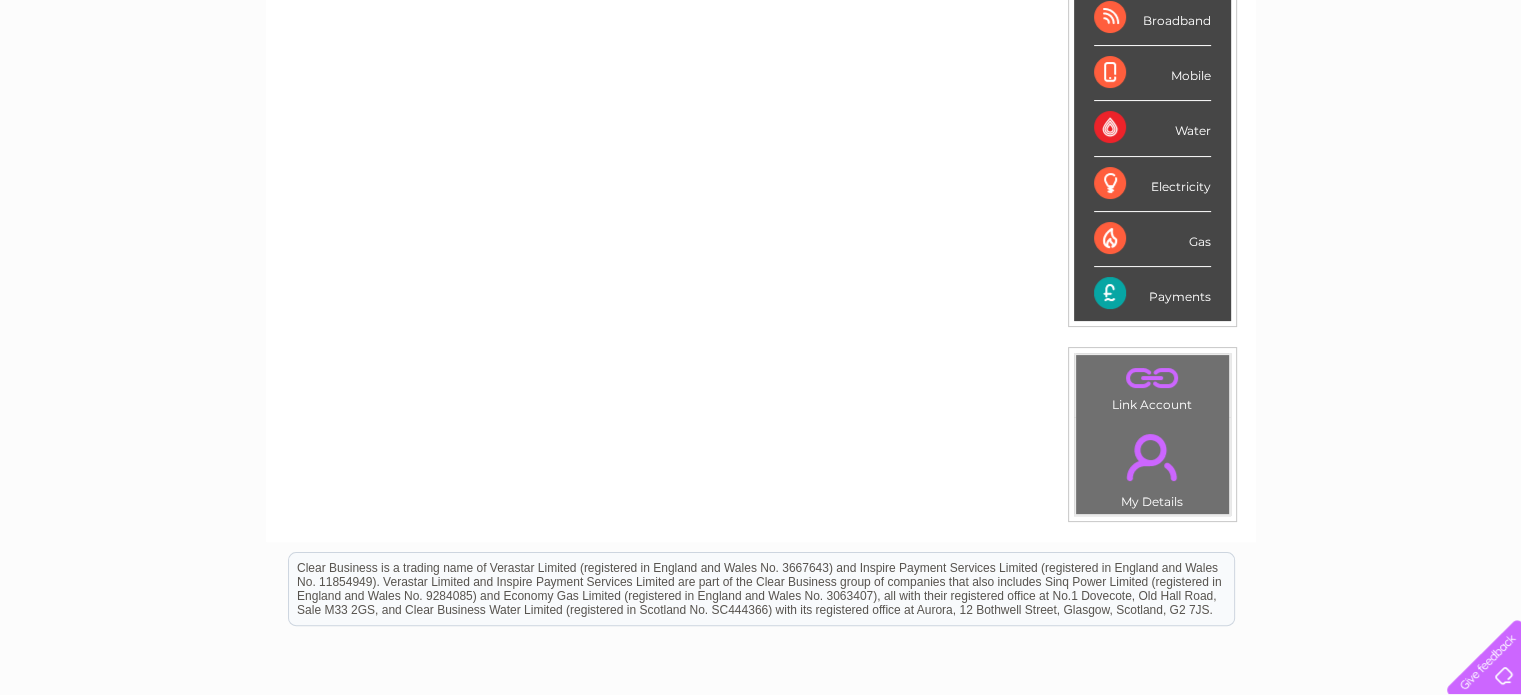 click on "." at bounding box center (1152, 457) 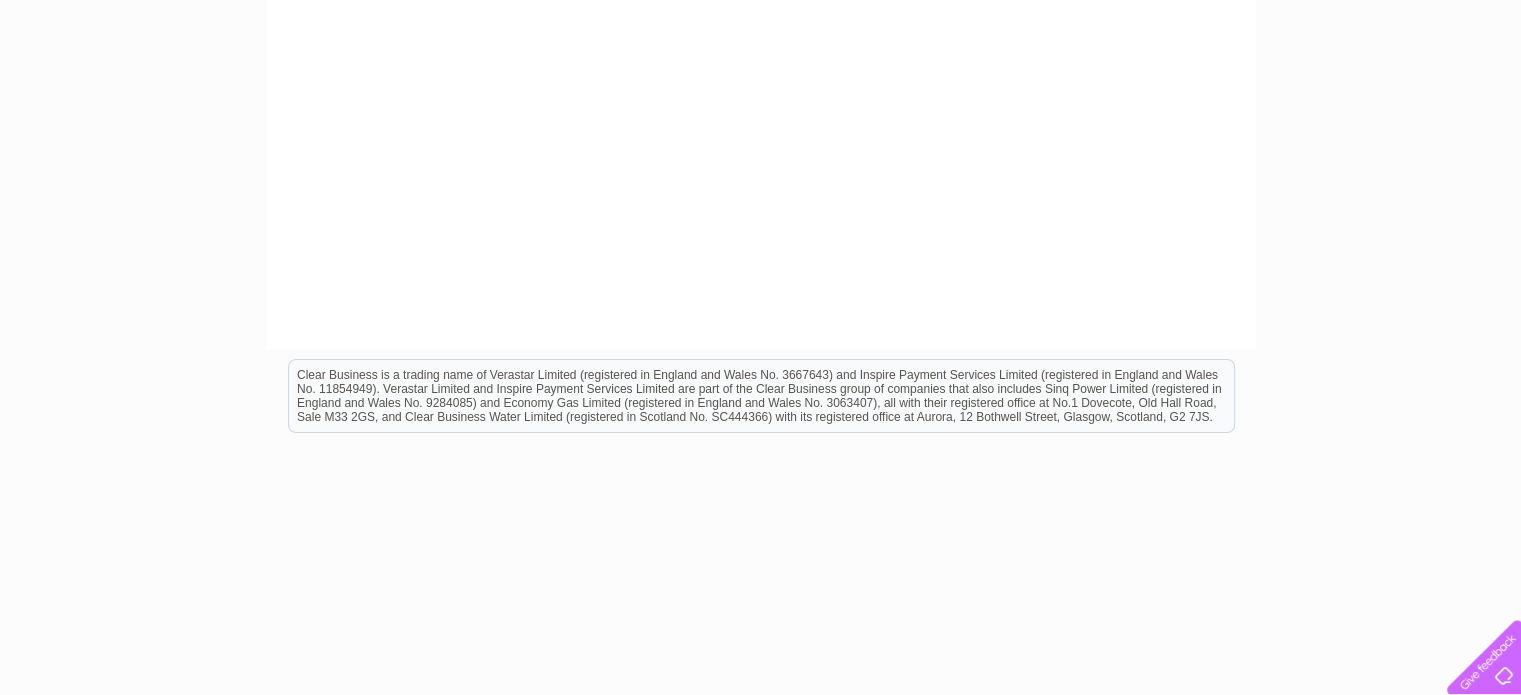 scroll, scrollTop: 0, scrollLeft: 0, axis: both 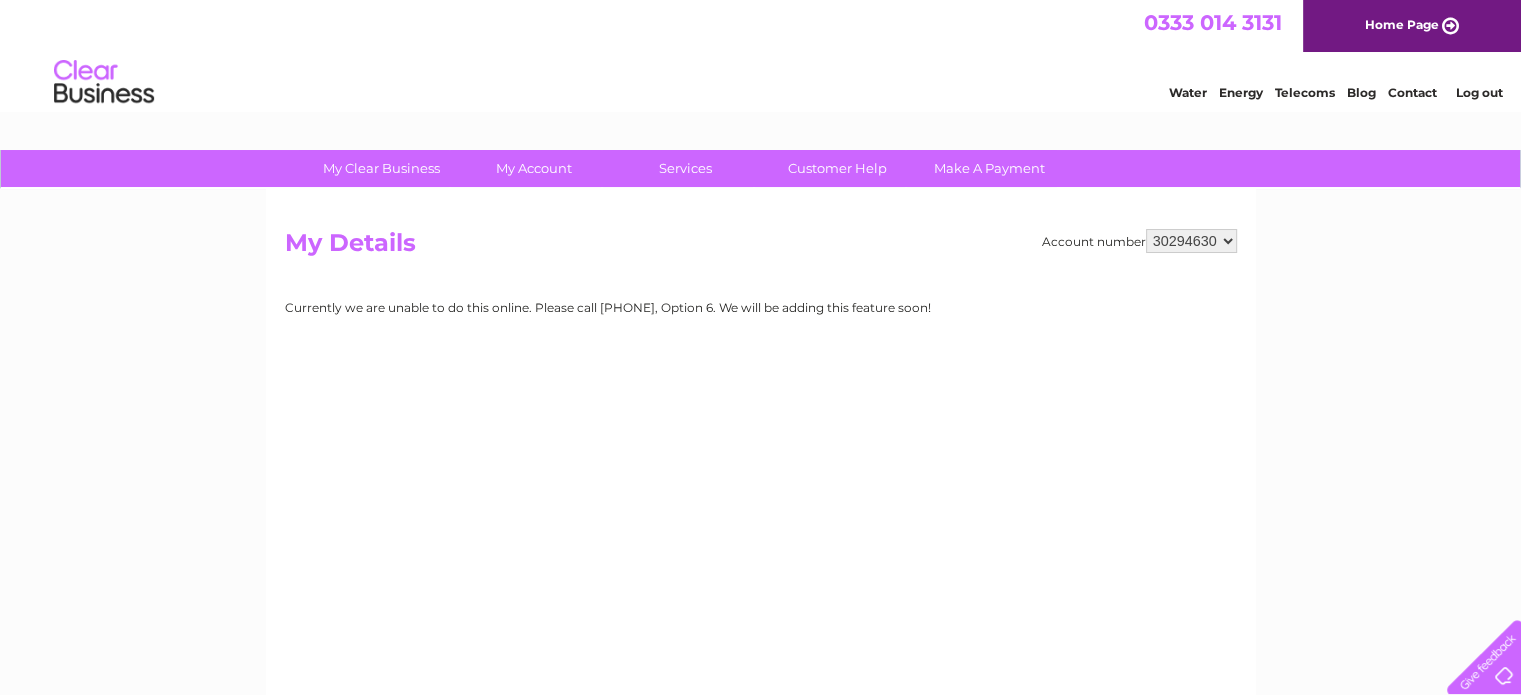 click on "Account number    [ACCOUNT_NUMBER]
[ACCOUNT_NUMBER]
My Details
Currently we are unable to do this online. Please call [PHONE], Option 6. We will be adding this feature soon!" at bounding box center (761, 461) 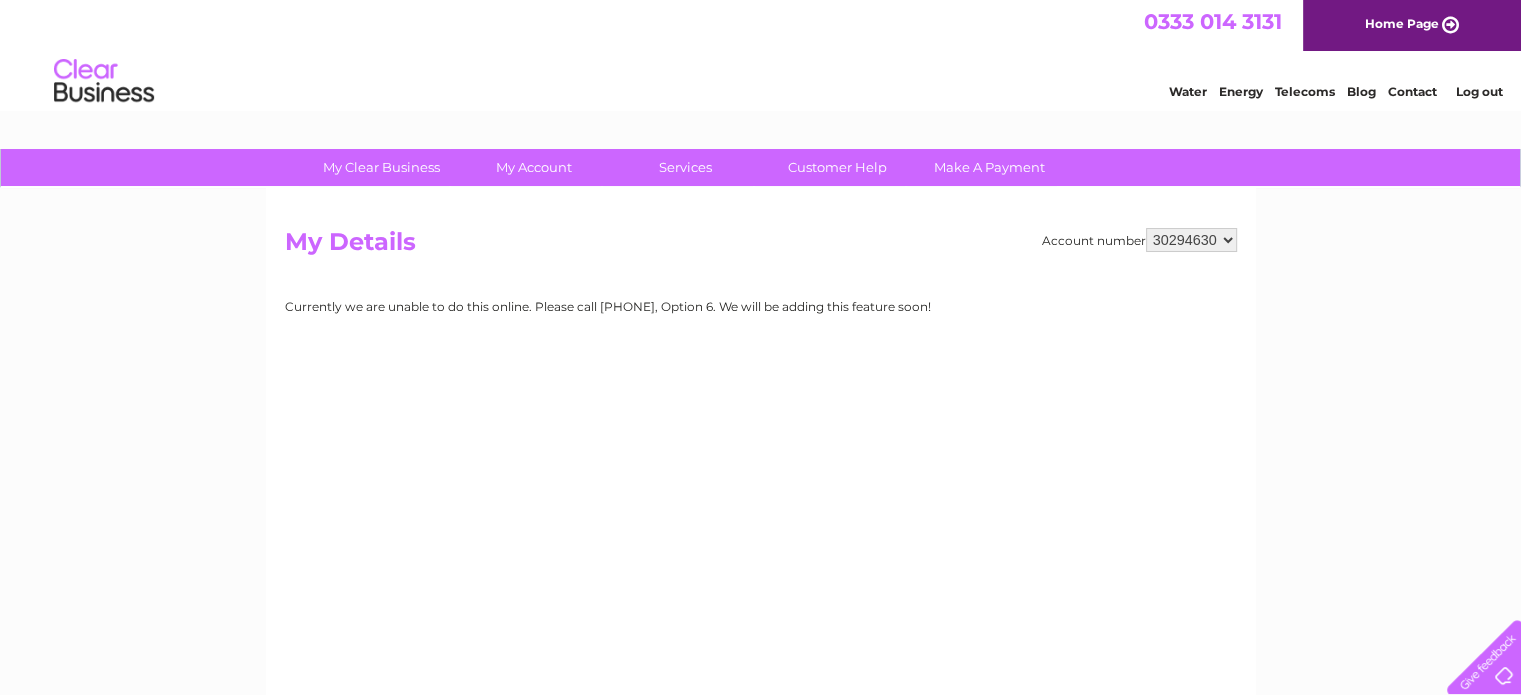 scroll, scrollTop: 0, scrollLeft: 0, axis: both 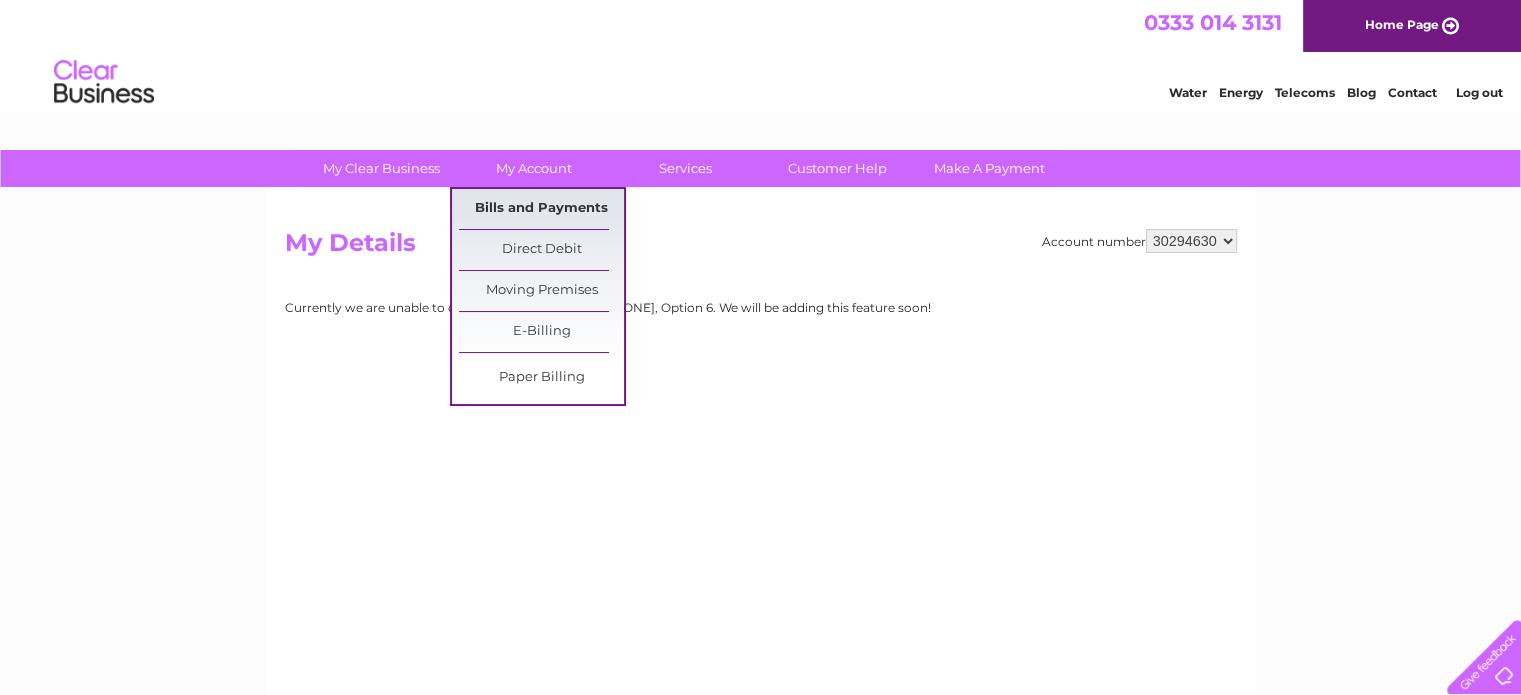 click on "Bills and Payments" at bounding box center [541, 209] 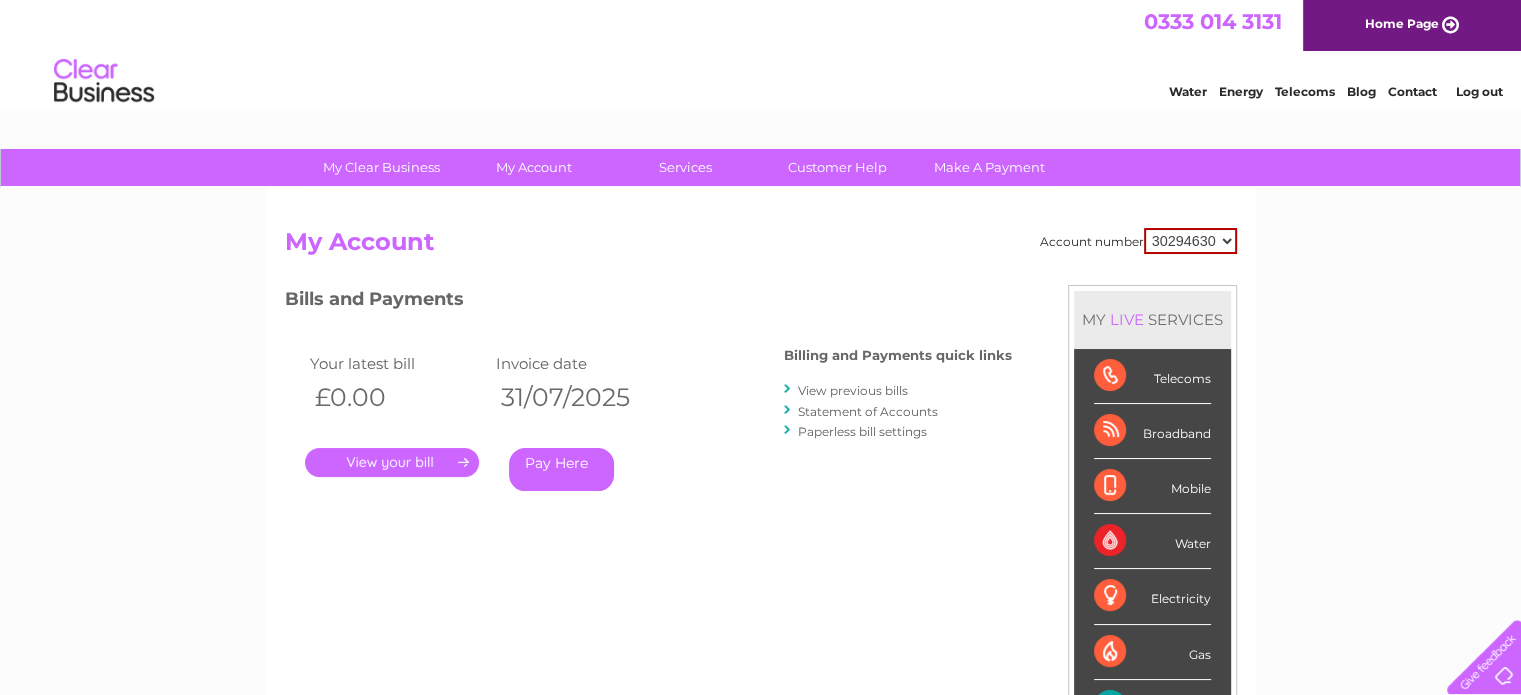 scroll, scrollTop: 0, scrollLeft: 0, axis: both 